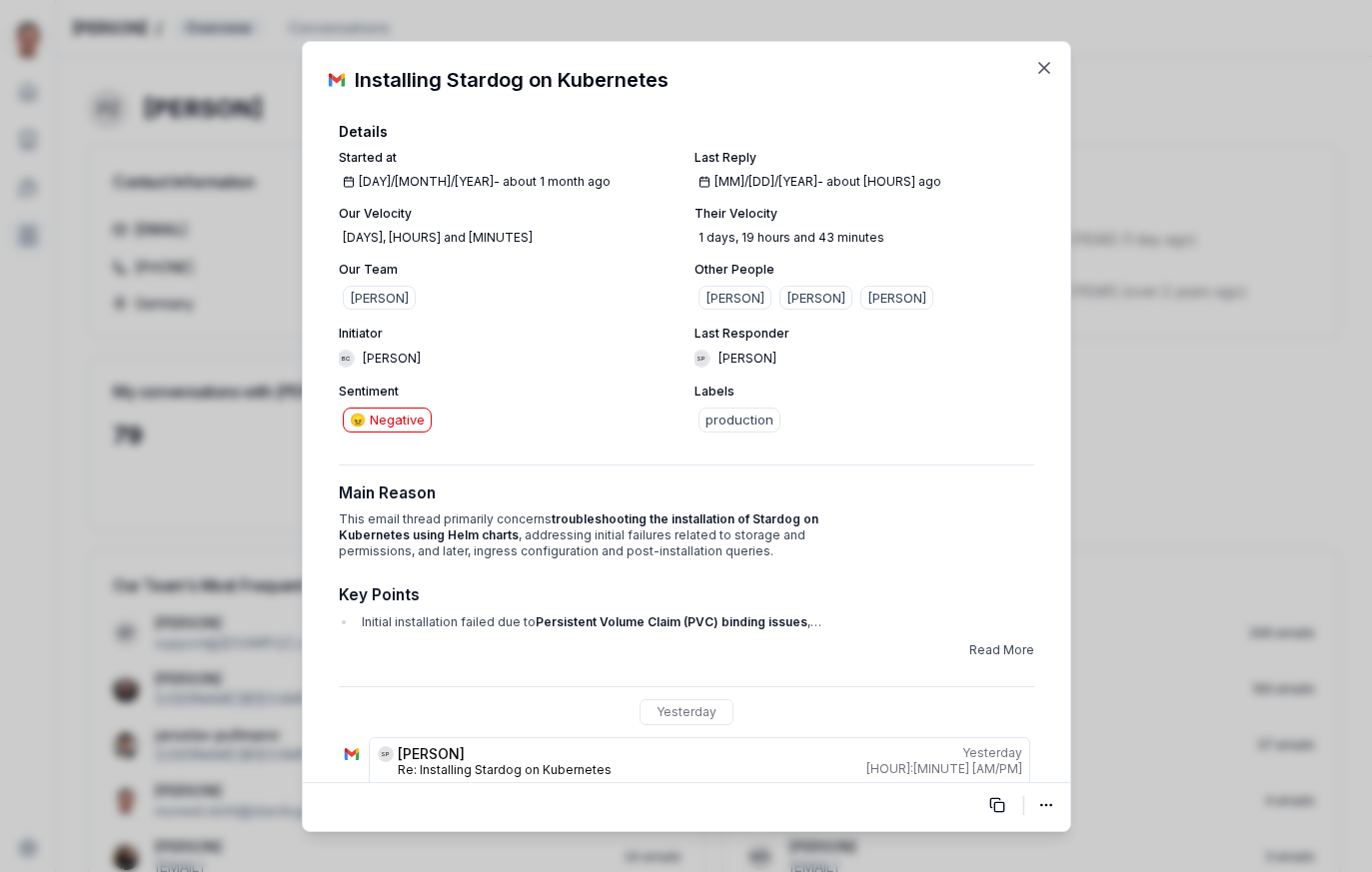 scroll, scrollTop: 0, scrollLeft: 0, axis: both 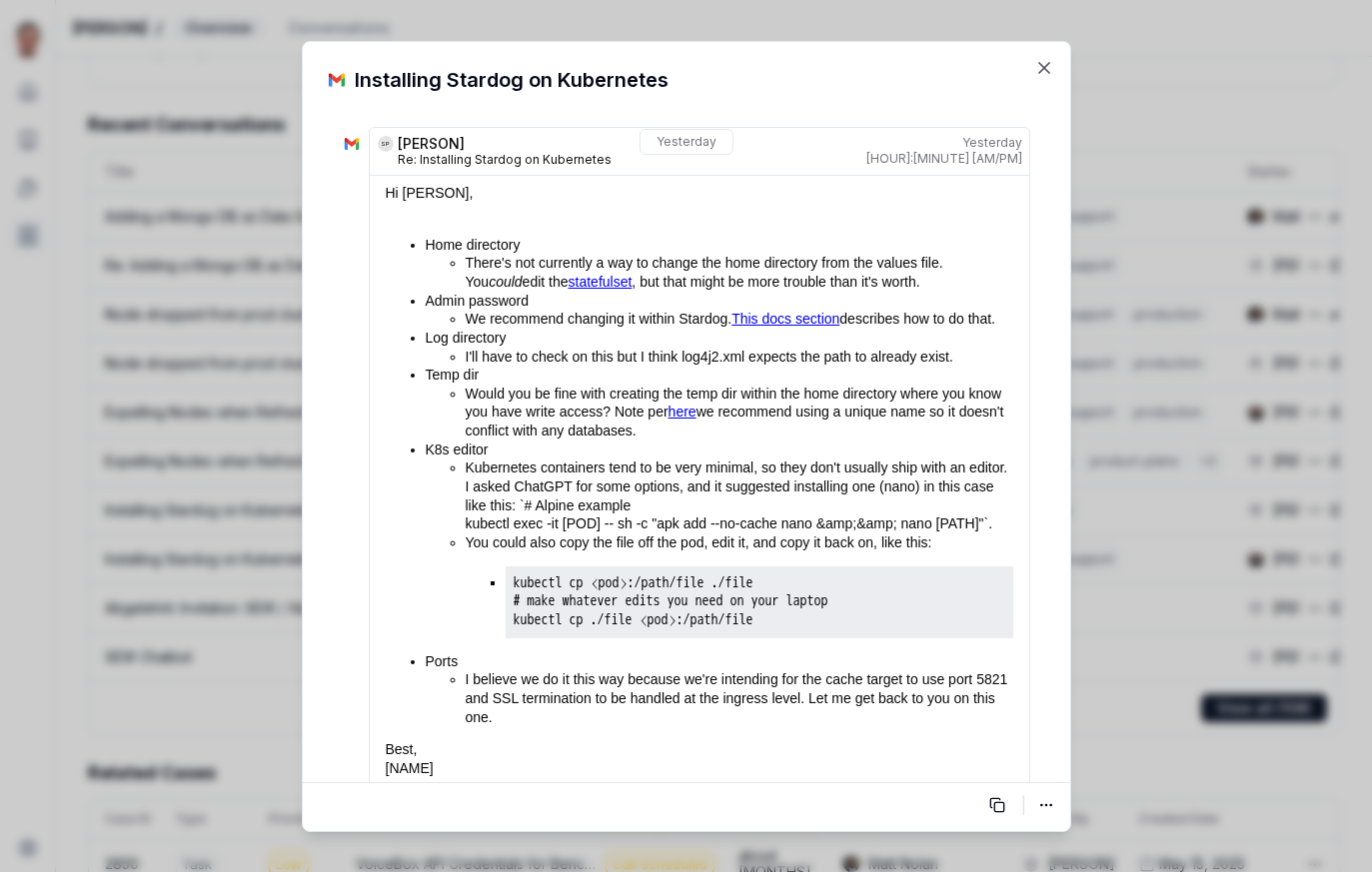 click on "Close Thread of undefined Installing Stardog on Kubernetes Details Started at 30/06/2025  - about 1 month ago Last Reply 06/08/2025  - about 18 hours ago Our Velocity 10 days, 9 hours and 23 minutes Their Velocity 1 days, 19 hours and 43 minutes Our Team steve place Other People Brian Caines Christian Weissenbacher Paulo Zanini Initiator BC Brian Caines Last Responder SP steve place Sentiment 😠 Negative Labels production Main Reason
This email thread primarily concerns  troubleshooting the installation of Stardog on Kubernetes using Helm charts , addressing initial failures related to storage and permissions, and later, ingress configuration and post-installation queries.
Key Points
Initial installation failed due to  Persistent Volume Claim (PVC) binding issues , specifically the absence of a  standard  StorageClass.
The issue was resolved by  modifying the  values.yaml  file  to specify an existing storage class (e.g.,  longhorn ) or by deleting the old PVC before reinstalling.
A subsequent" at bounding box center [686, 436] 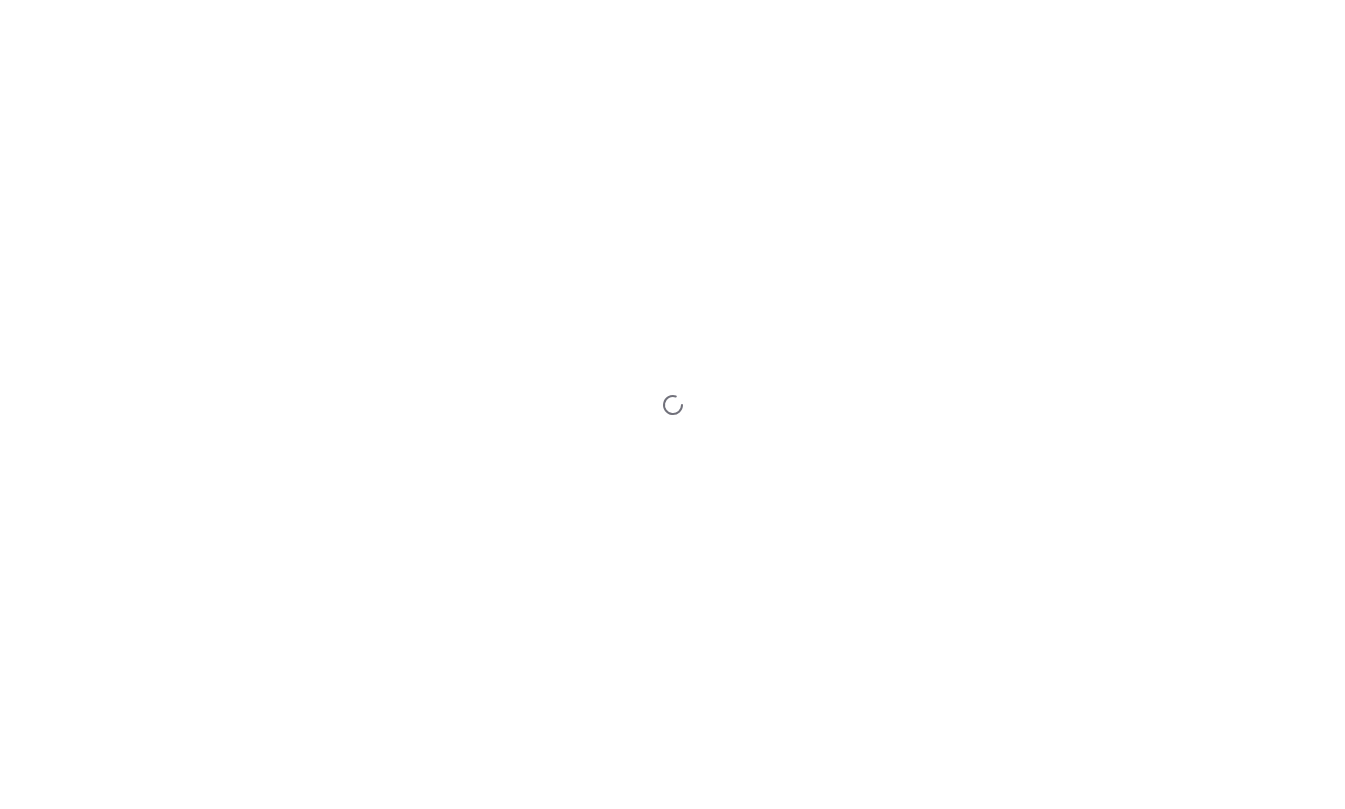 scroll, scrollTop: 0, scrollLeft: 0, axis: both 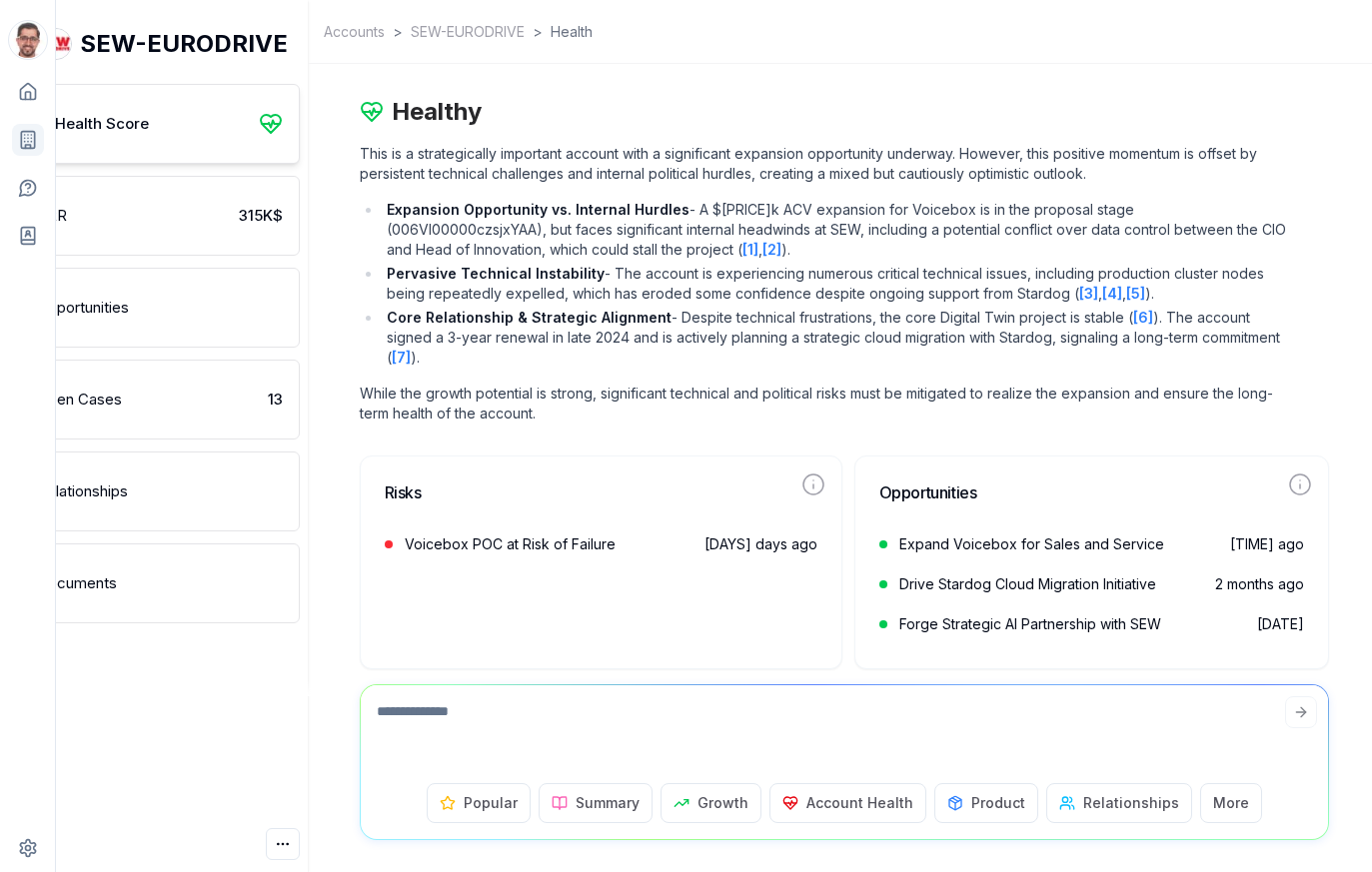 click on "Expansion Opportunity vs. Internal Hurdles  - A $[PRICE]k ACV expansion for Voicebox is in the proposal stage (006VI00000czsjxYAA), but faces significant internal headwinds at SEW, including a potential conflict over data control between the CIO and Head of Innovation, which could stall the project ( [1] ,  [2] )." at bounding box center (835, 230) 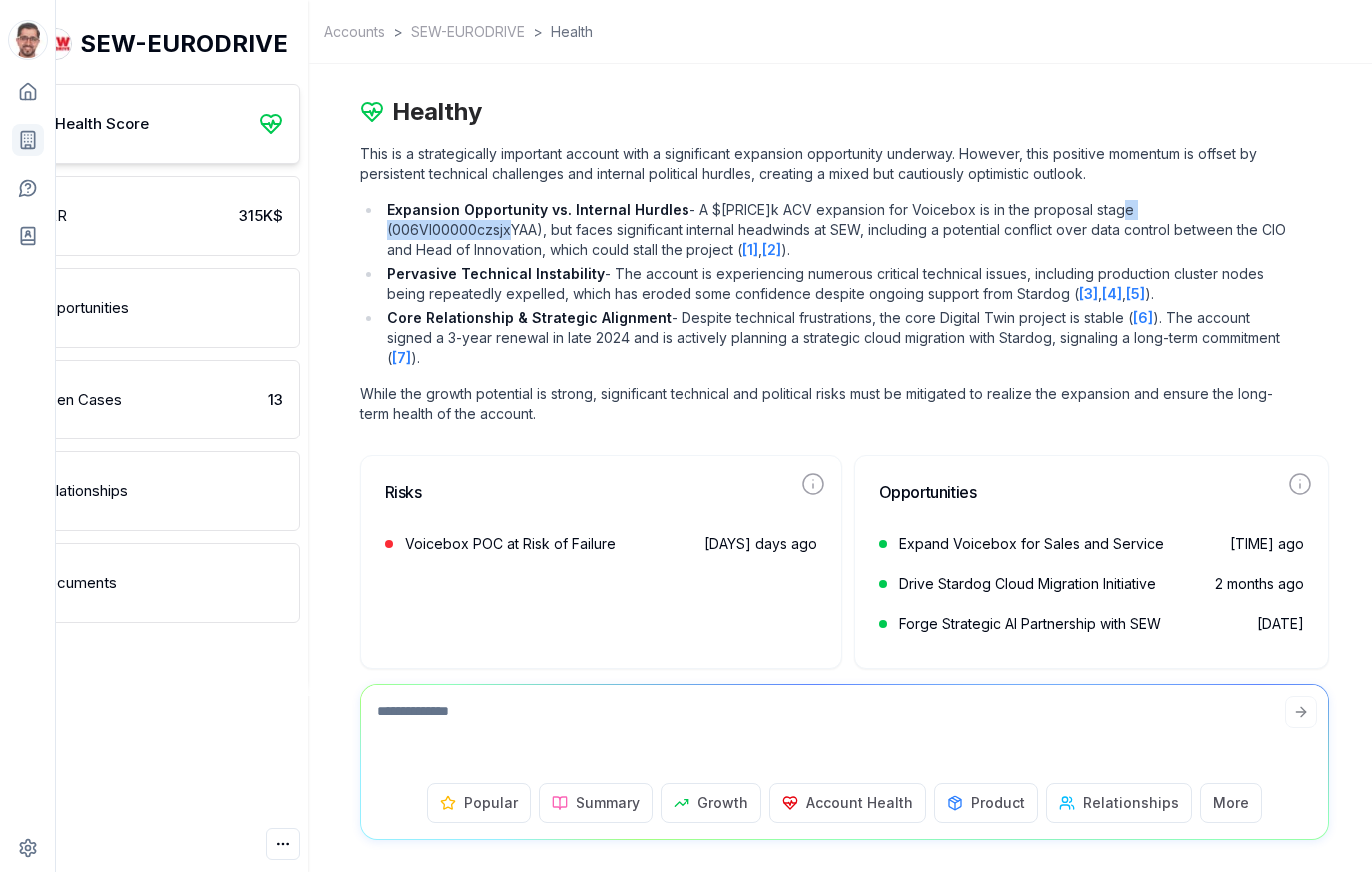 click on "Expansion Opportunity vs. Internal Hurdles  - A $[PRICE]k ACV expansion for Voicebox is in the proposal stage (006VI00000czsjxYAA), but faces significant internal headwinds at SEW, including a potential conflict over data control between the CIO and Head of Innovation, which could stall the project ( [1] ,  [2] )." at bounding box center (835, 230) 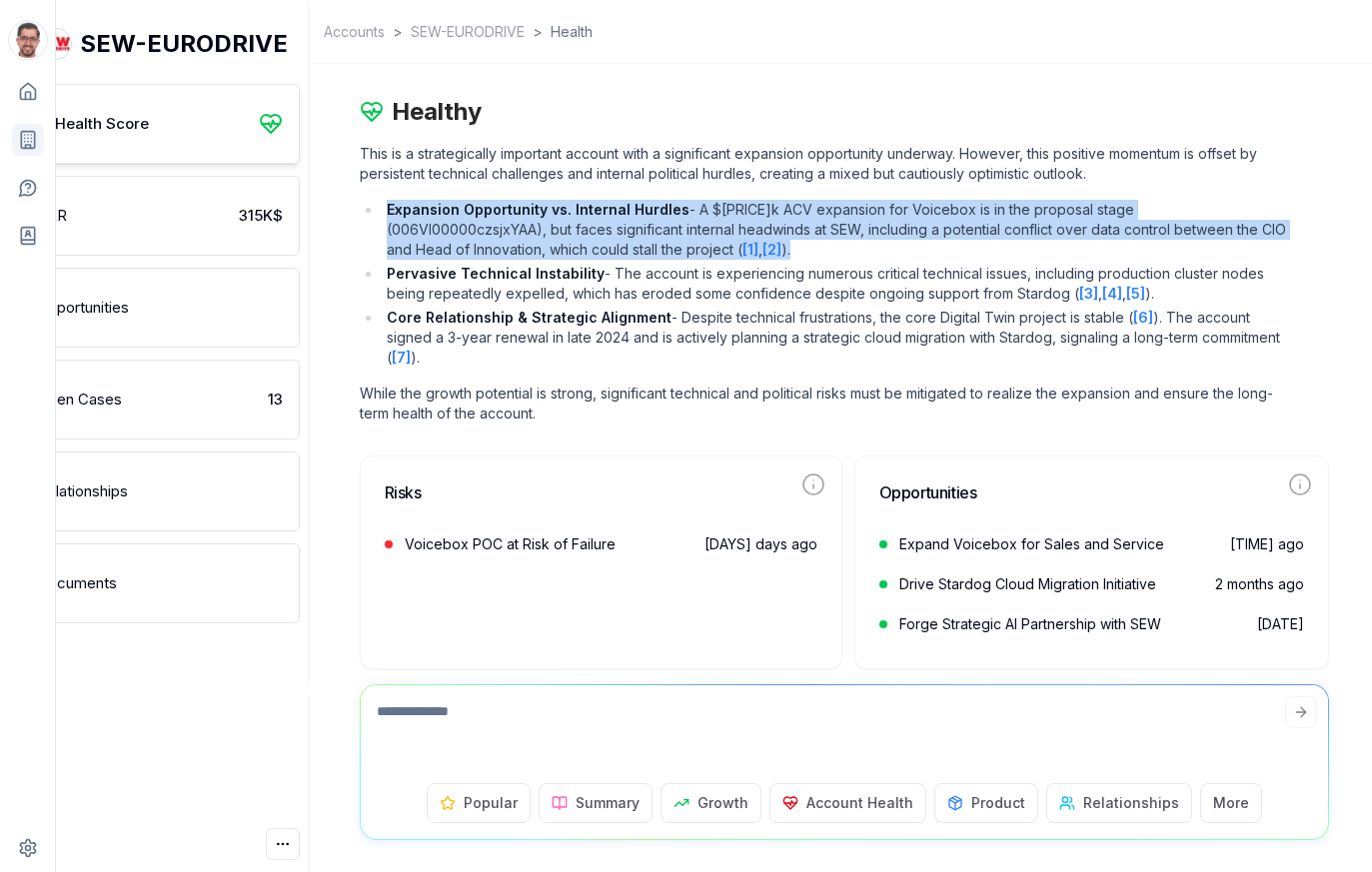 click on "Expansion Opportunity vs. Internal Hurdles  - A $[PRICE]k ACV expansion for Voicebox is in the proposal stage (006VI00000czsjxYAA), but faces significant internal headwinds at SEW, including a potential conflict over data control between the CIO and Head of Innovation, which could stall the project ( [1] ,  [2] )." at bounding box center [835, 230] 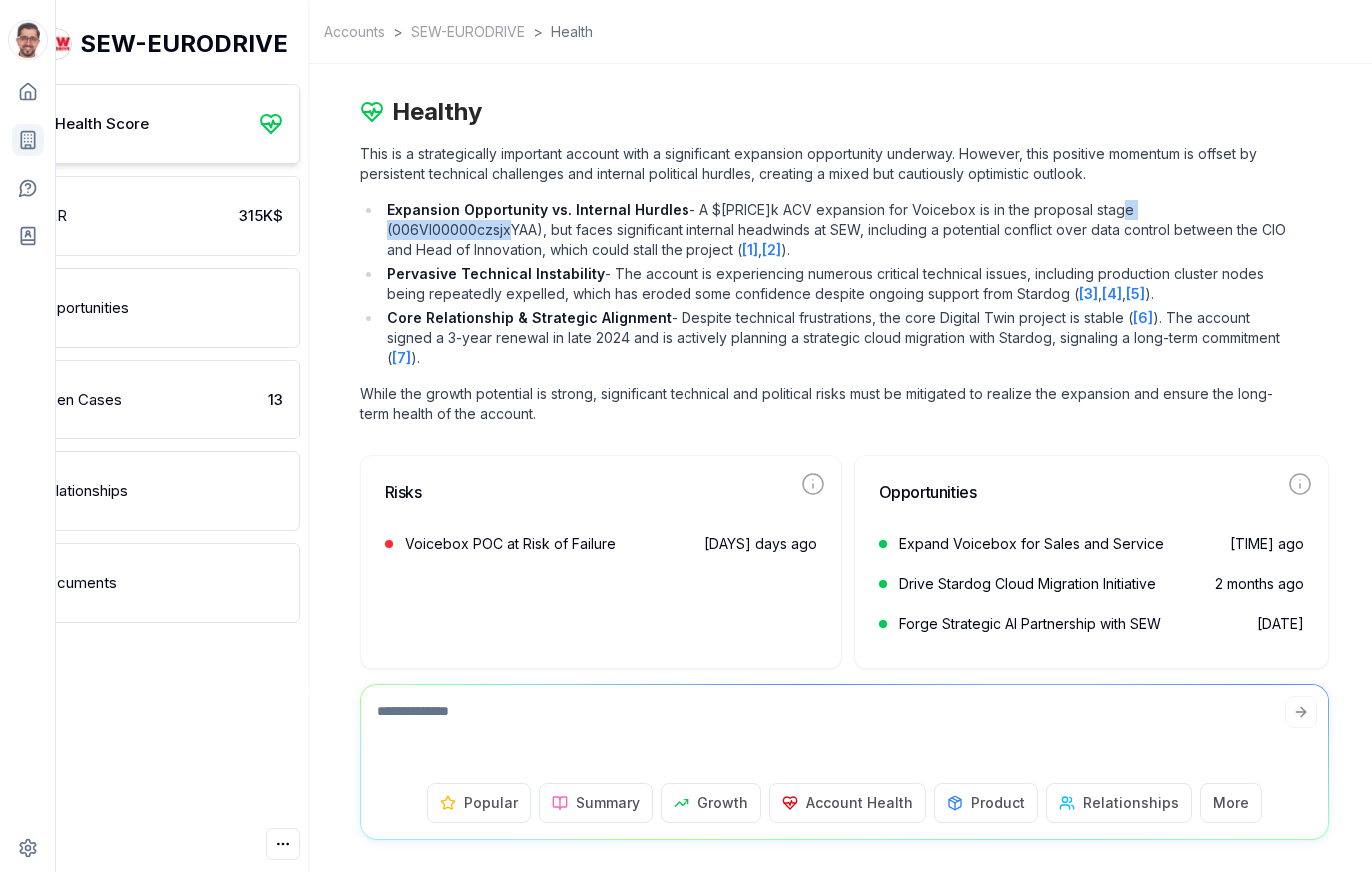 drag, startPoint x: 1251, startPoint y: 209, endPoint x: 1109, endPoint y: 213, distance: 142.05633 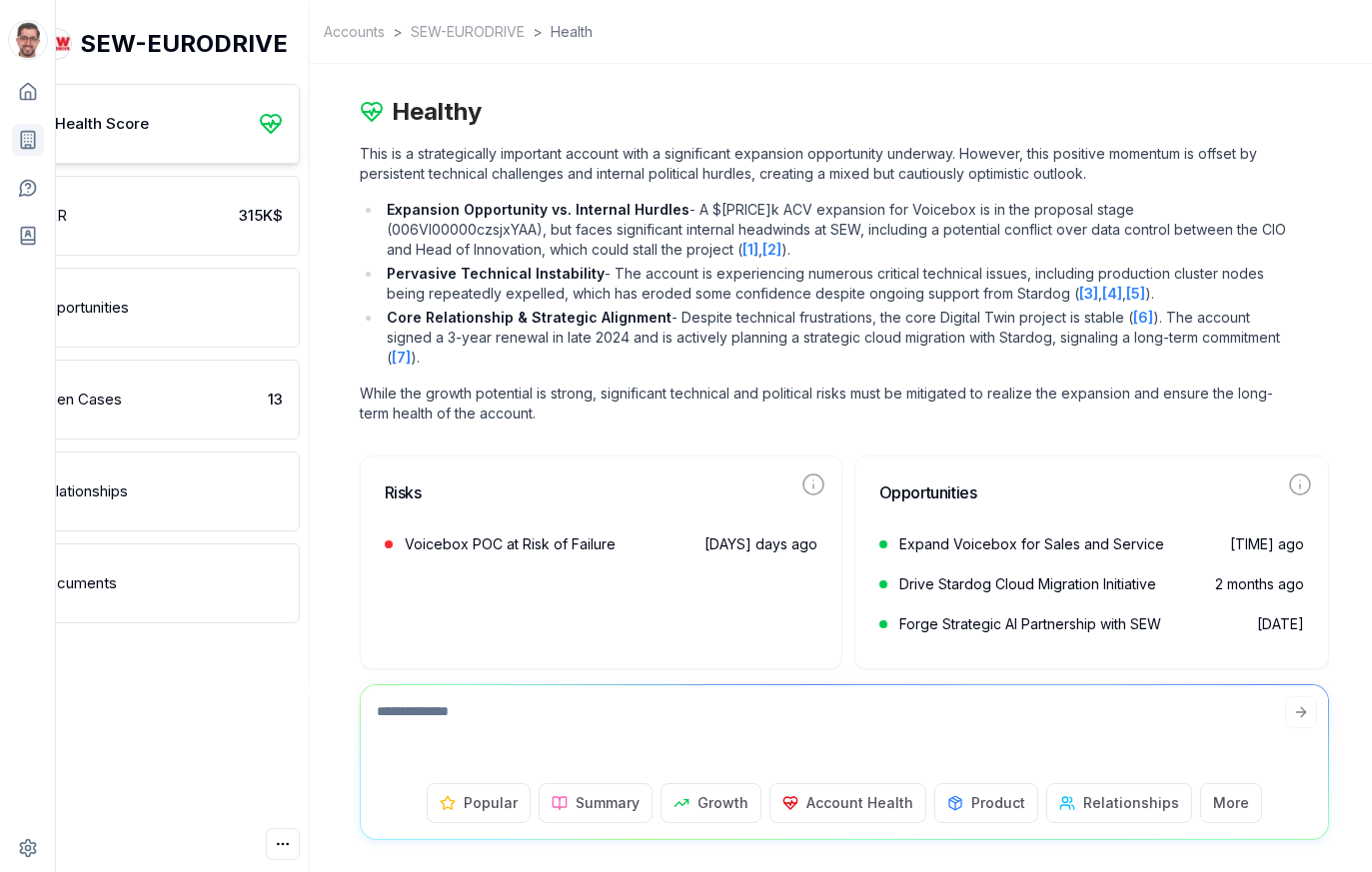 click at bounding box center [844, 730] 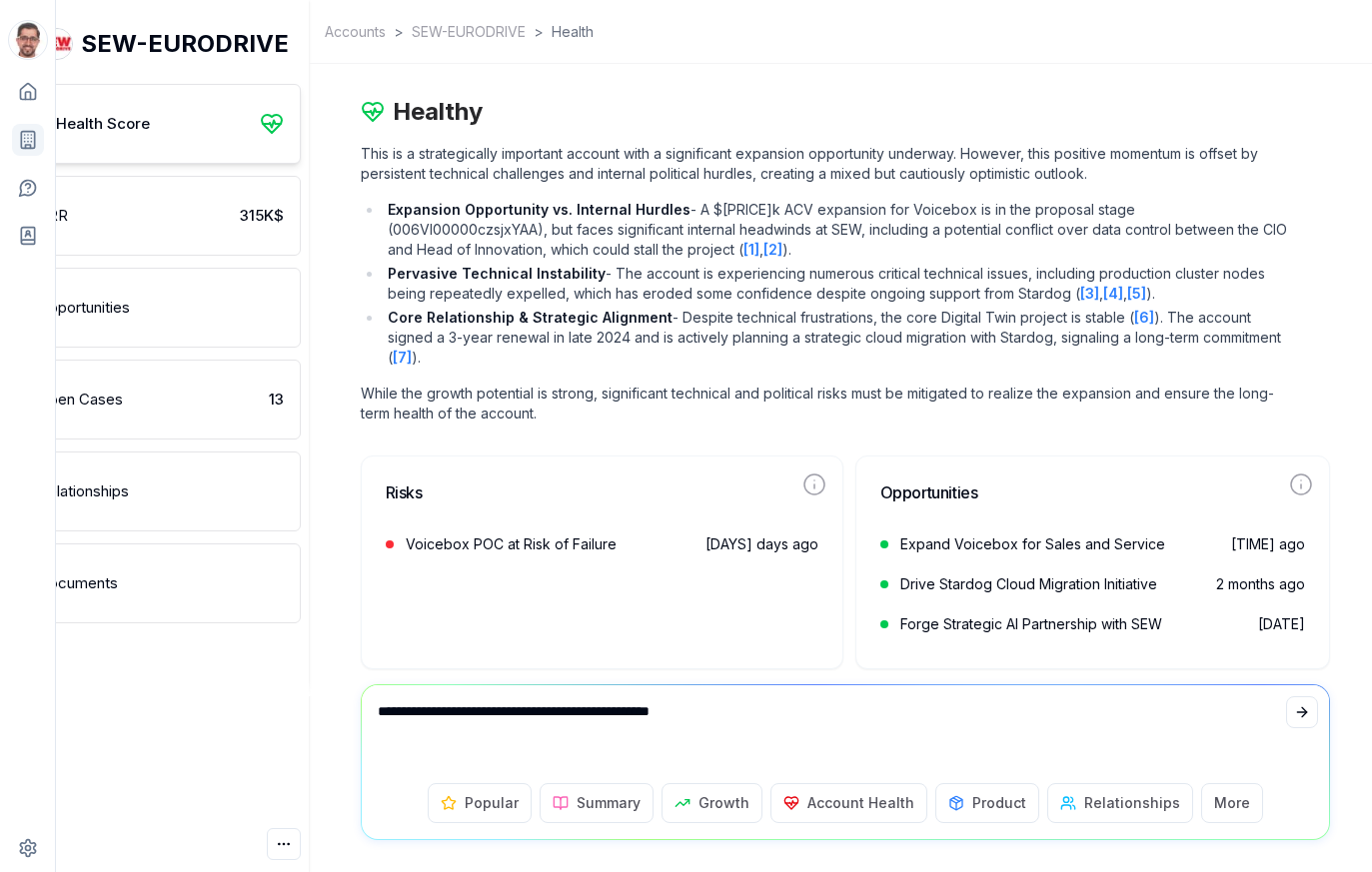 type on "**********" 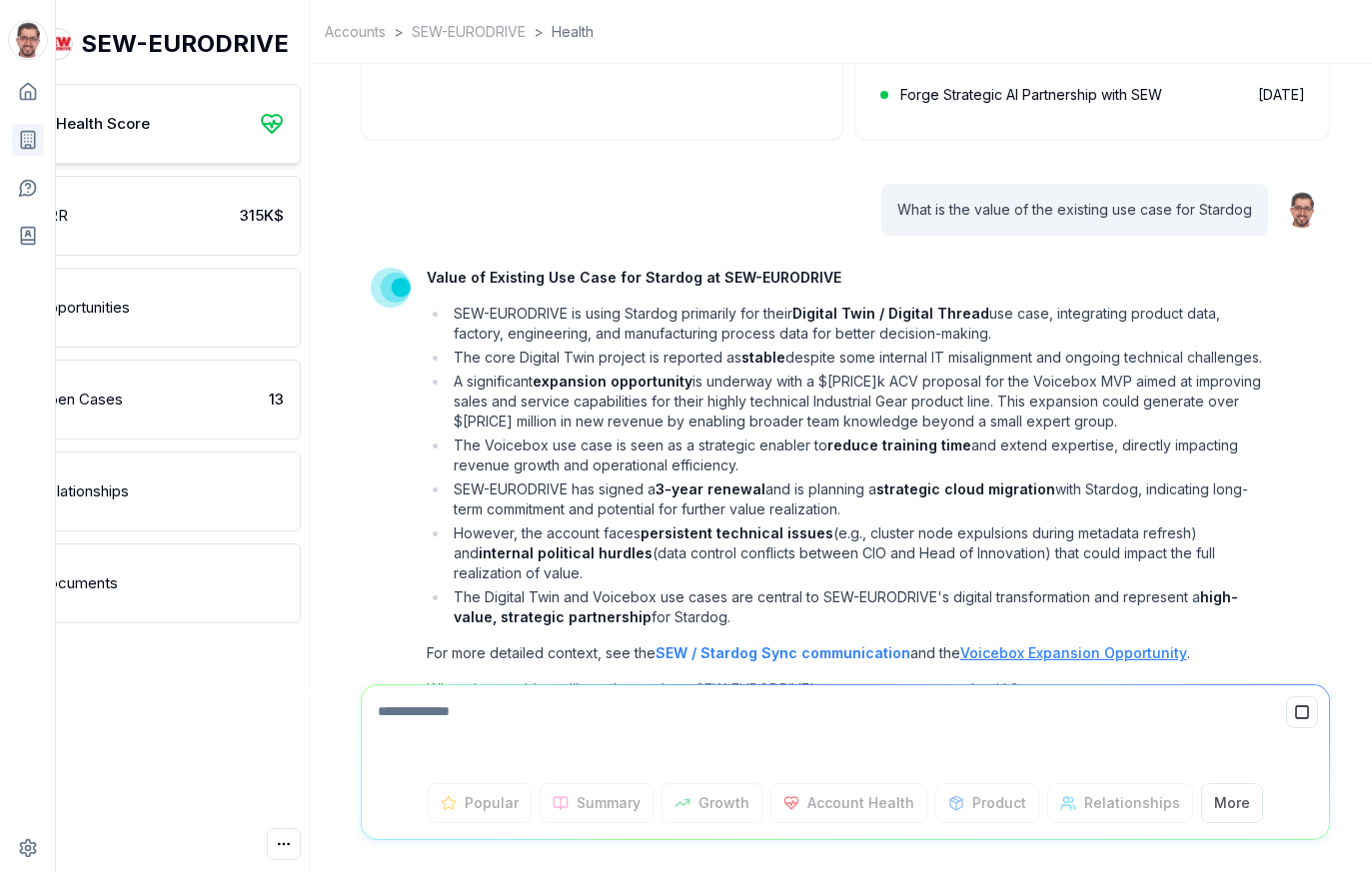 scroll, scrollTop: -75, scrollLeft: 0, axis: vertical 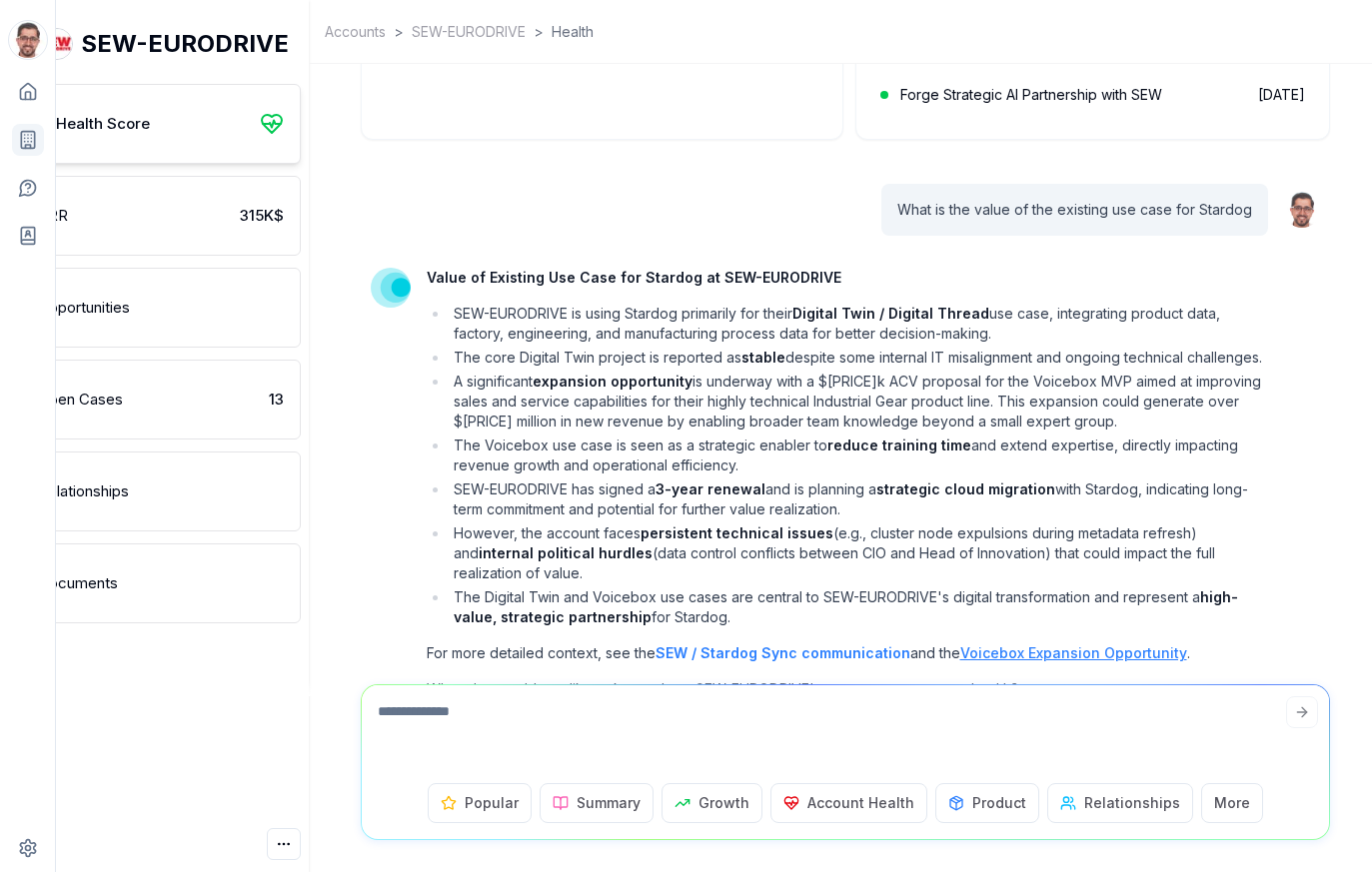 drag, startPoint x: 1014, startPoint y: 332, endPoint x: 455, endPoint y: 317, distance: 559.20122 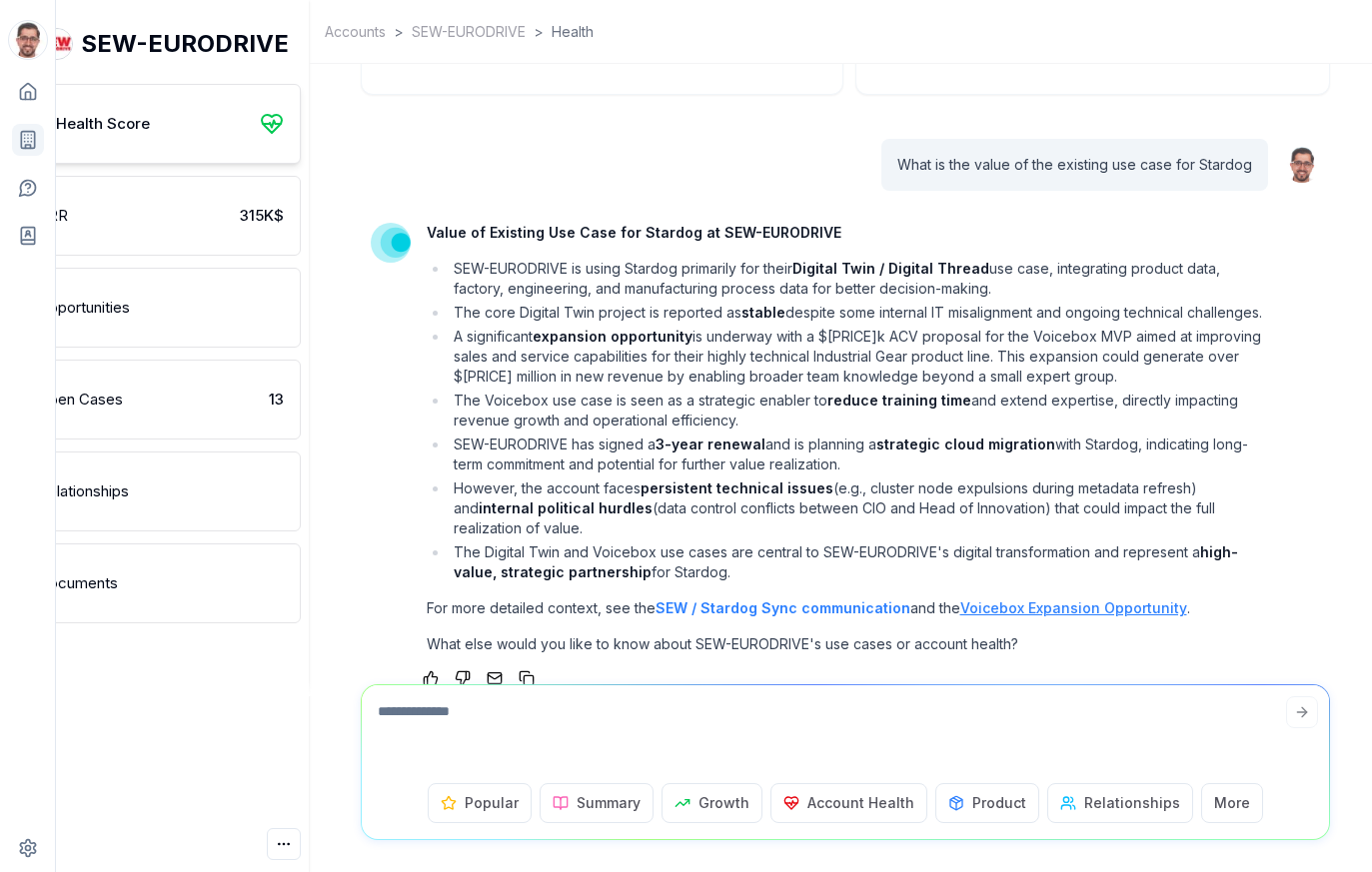 scroll, scrollTop: 1, scrollLeft: 0, axis: vertical 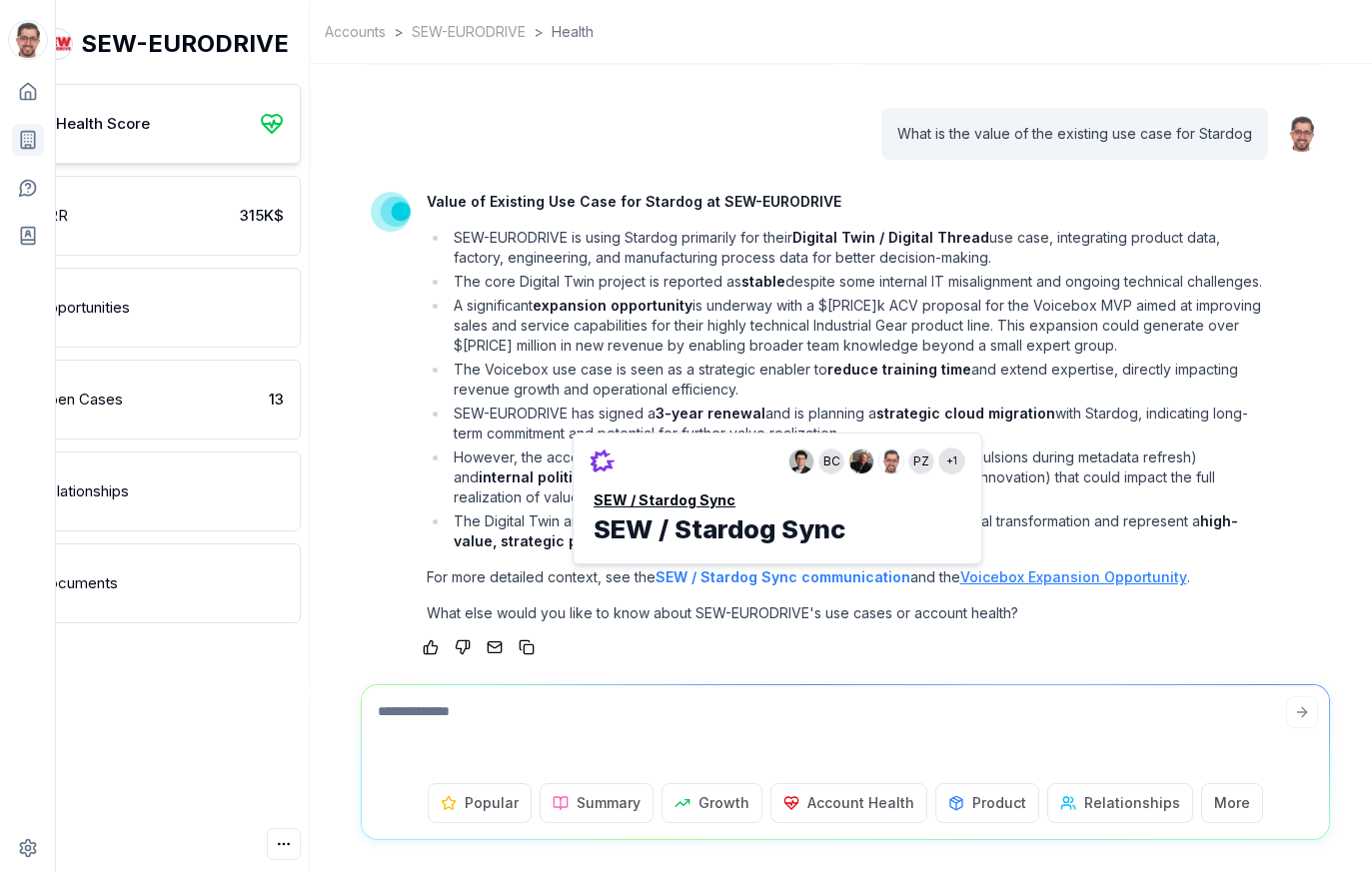 click on "SEW / Stardog Sync communication" at bounding box center (782, 576) 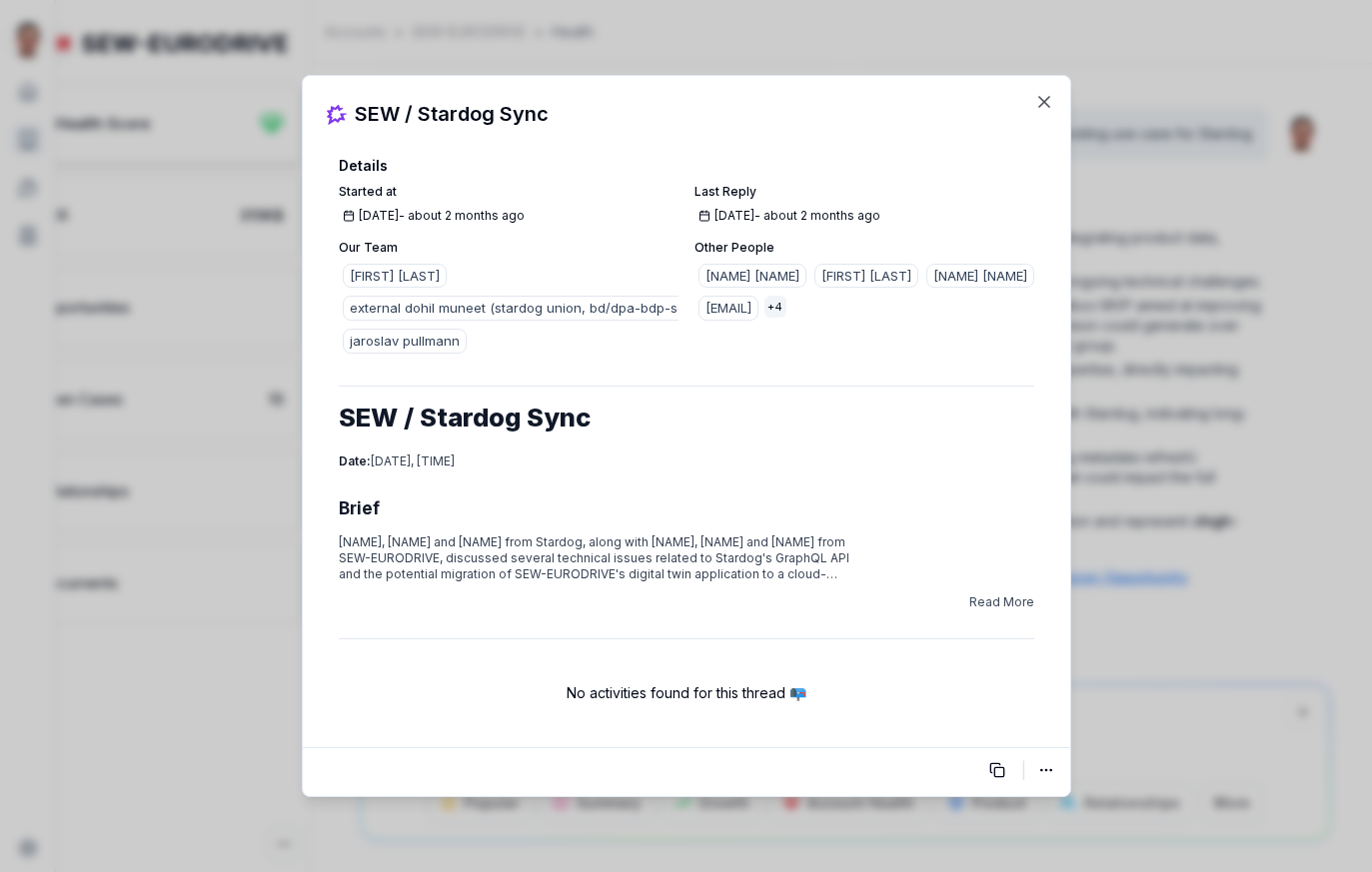 click on "Read More" at bounding box center (1001, 602) 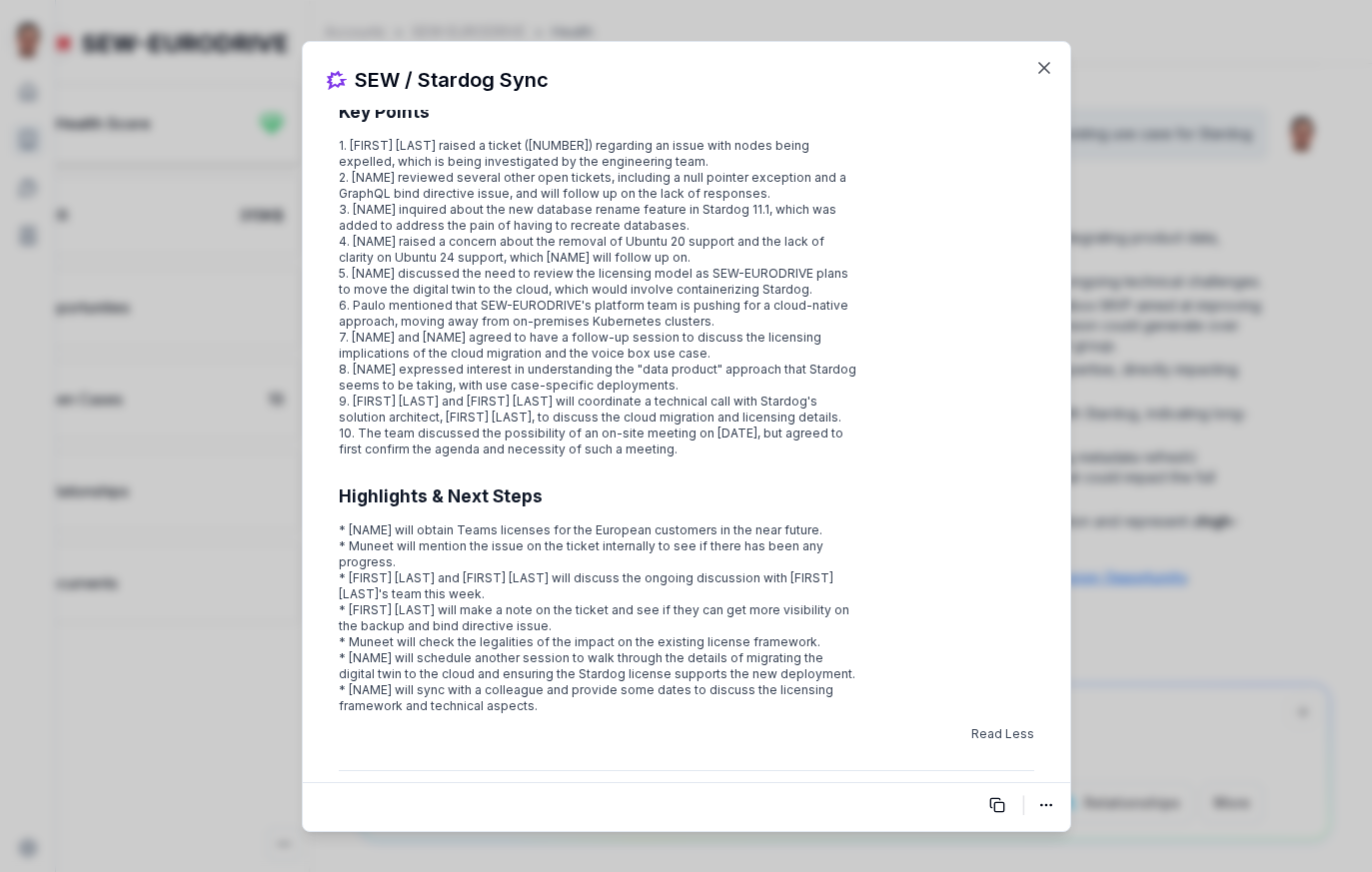 scroll, scrollTop: 543, scrollLeft: 0, axis: vertical 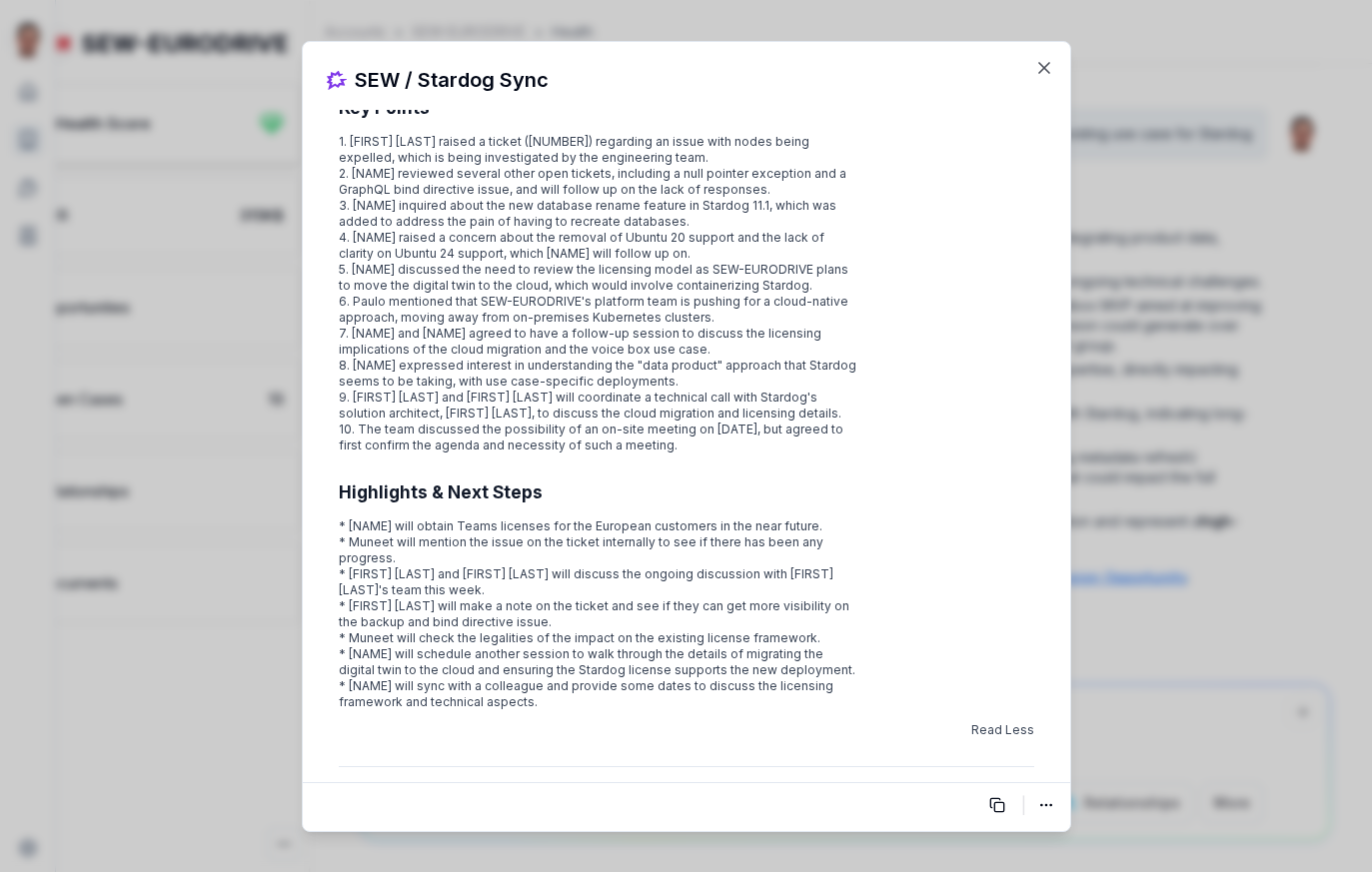 click 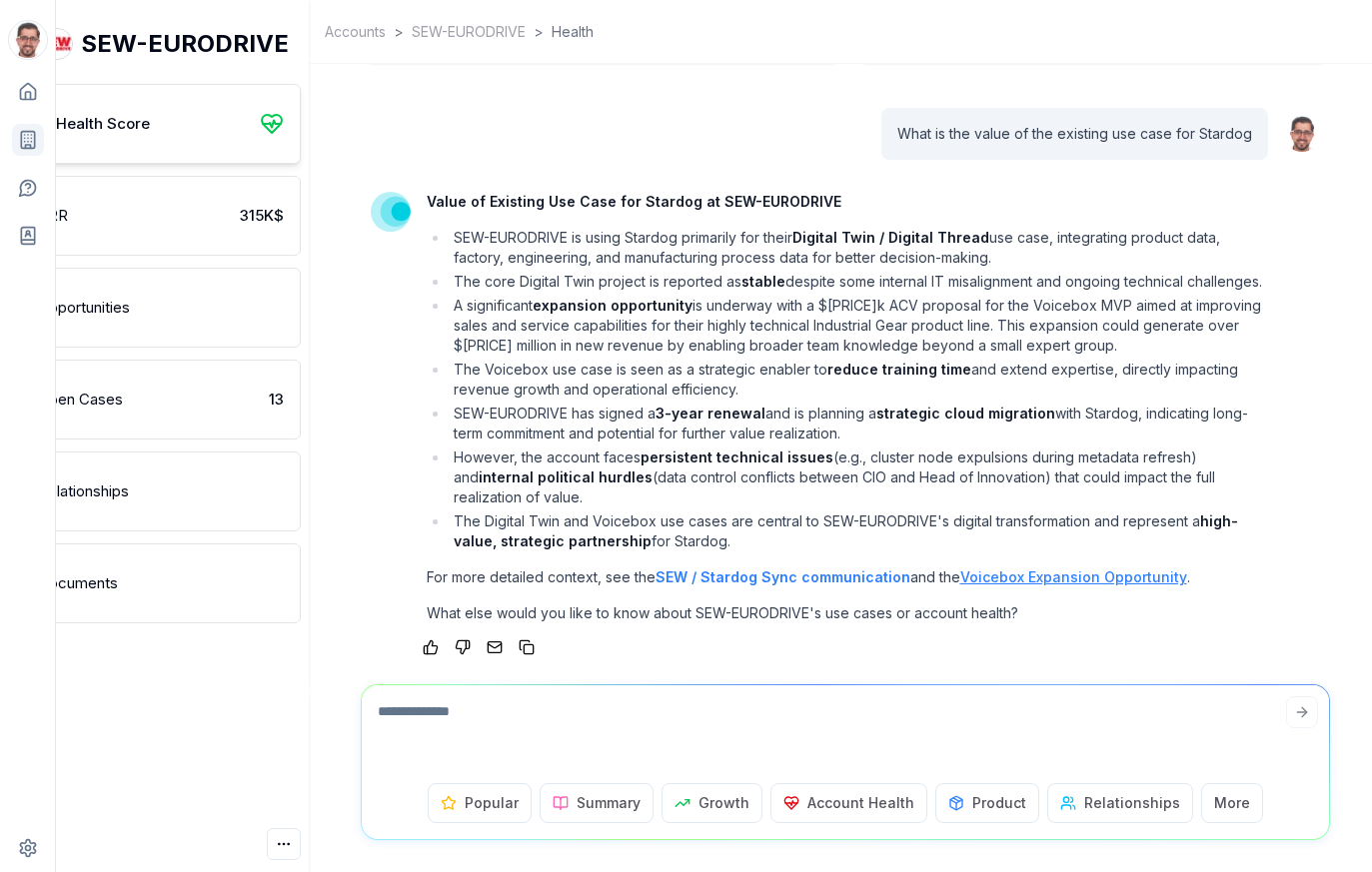 click on "SEW / Stardog Sync communication" at bounding box center (782, 576) 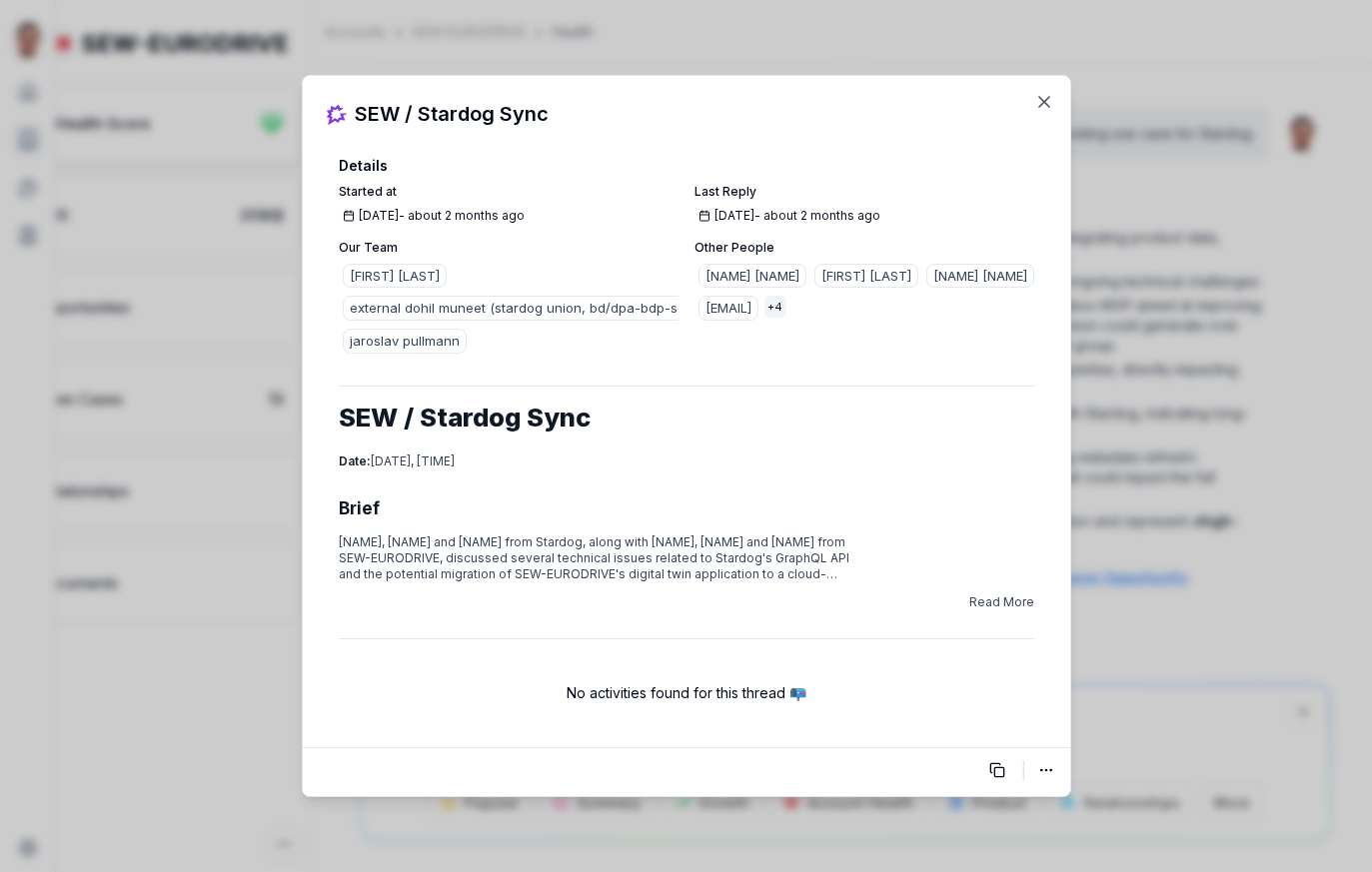 click on "Read More" at bounding box center [1001, 602] 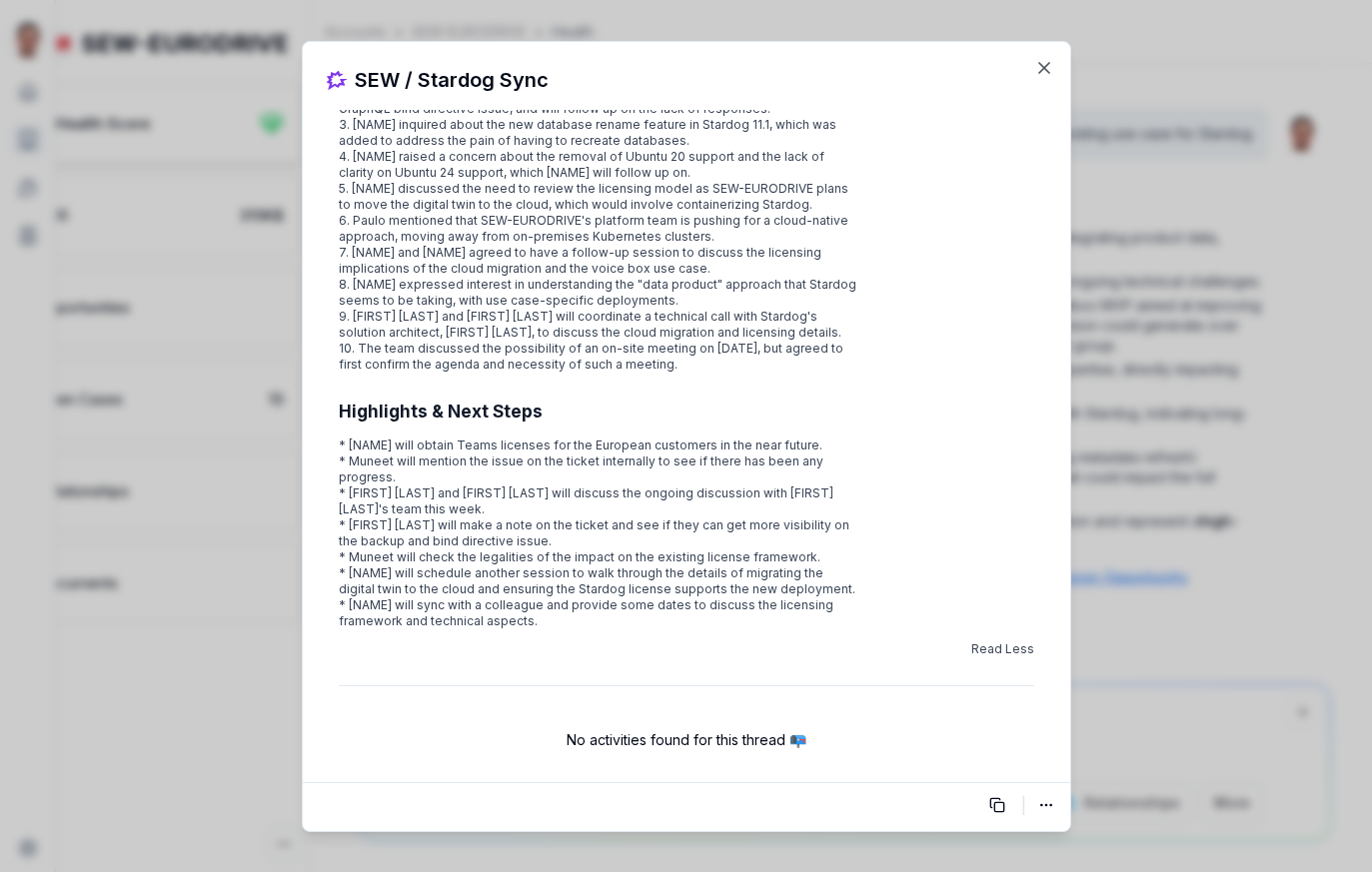 scroll, scrollTop: 636, scrollLeft: 0, axis: vertical 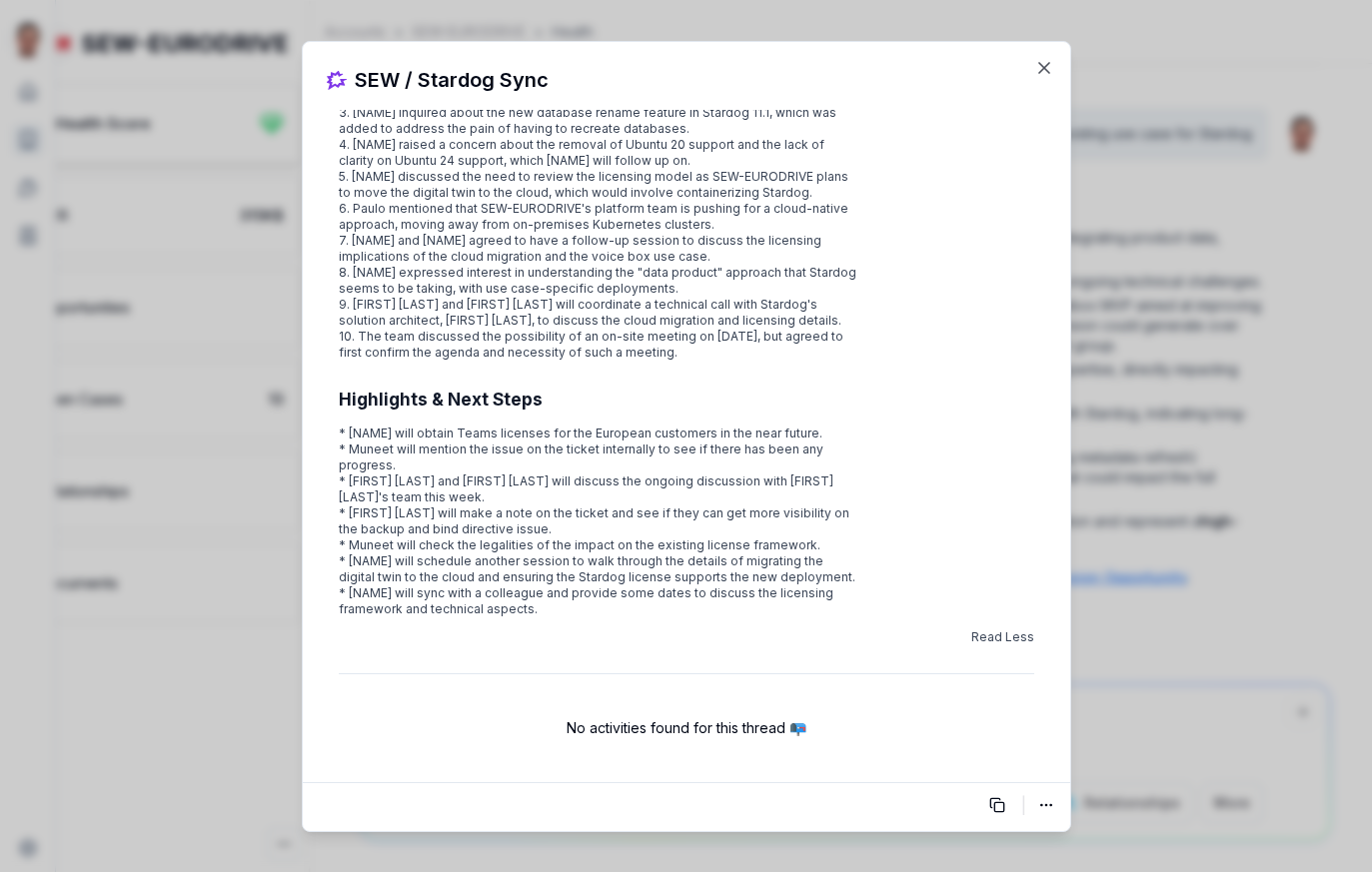 click on "1. [NAME] raised a ticket (2442) regarding an issue with nodes being expelled, which is being investigated by the engineering team.
2. [NAME] reviewed several other open tickets, including a null pointer exception and a GraphQL bind directive issue, and will follow up on the lack of responses.
3. [NAME] inquired about the new database rename feature in Stardog 11.1, which was added to address the pain of having to recreate databases.
4. [NAME] raised a concern about the removal of Ubuntu 20 support and the lack of clarity on Ubuntu 24 support, which [NAME] will follow up on.
5. [NAME] discussed the need to review the licensing model as SEW-EURODRIVE plans to move the digital twin to the cloud, which would involve containerizing Stardog.
6. [NAME] mentioned that SEW-EURODRIVE's platform team is pushing for a cloud-native approach, moving away from on-premises Kubernetes clusters." at bounding box center [599, 201] 